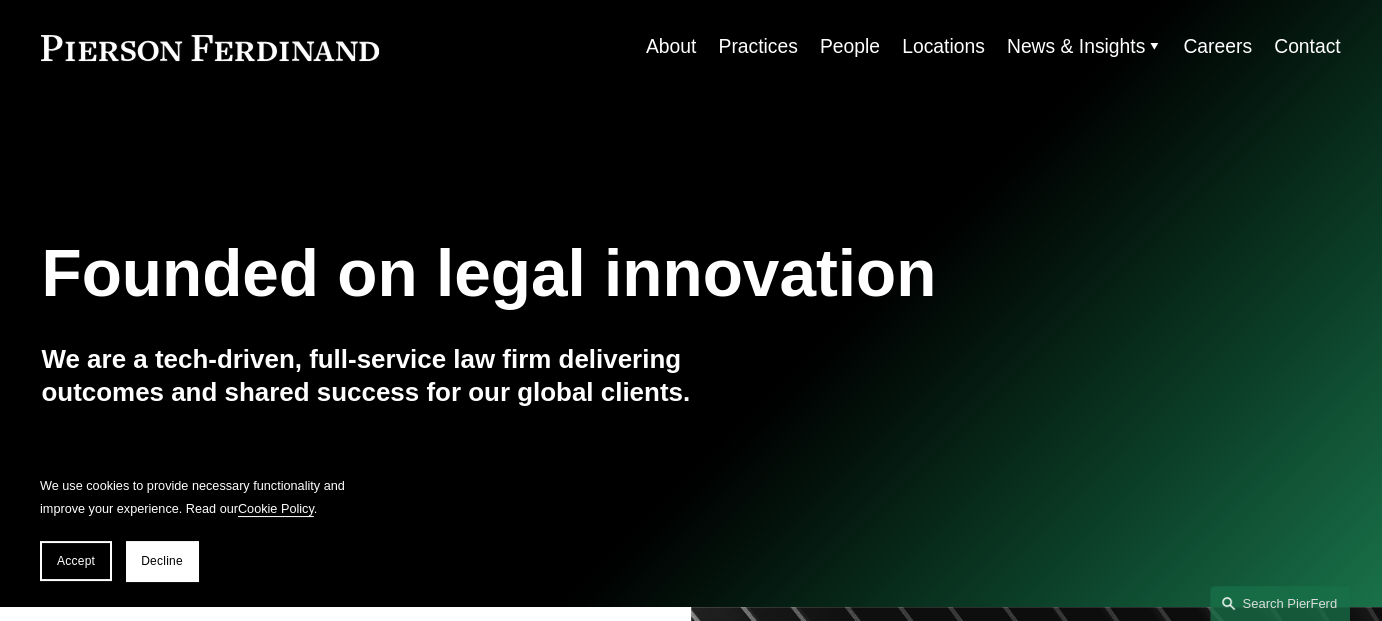 scroll, scrollTop: 100, scrollLeft: 0, axis: vertical 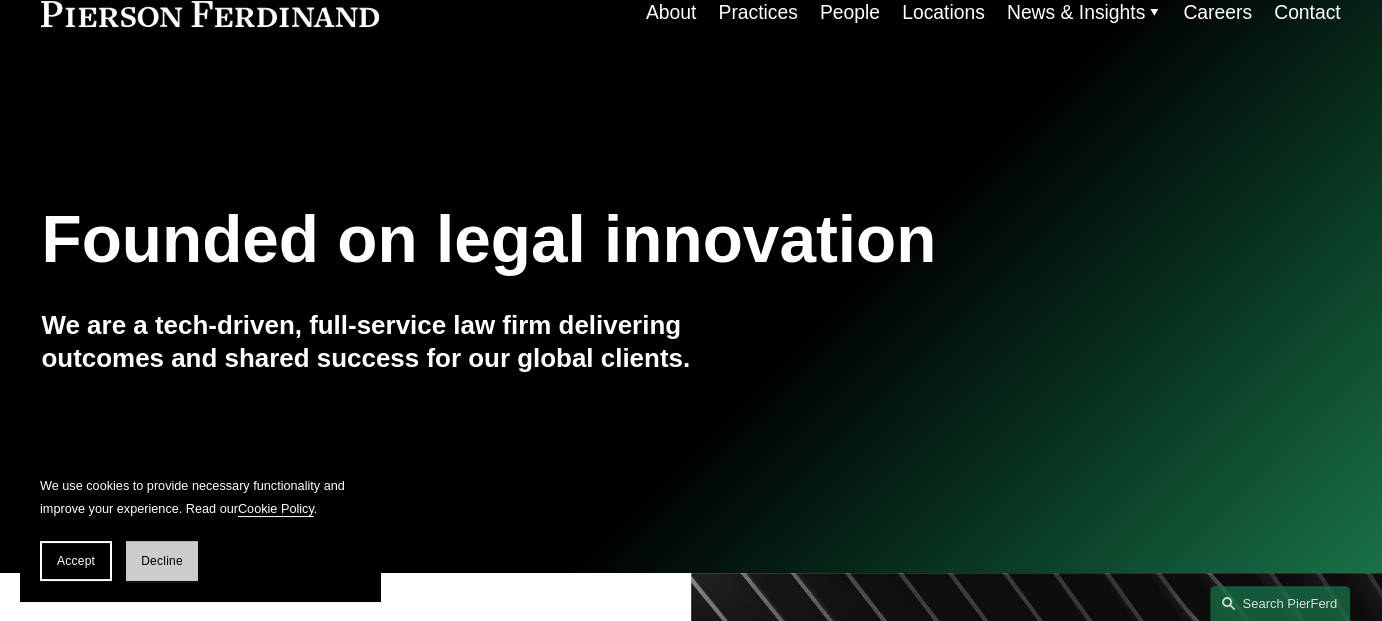 click on "Decline" at bounding box center (162, 561) 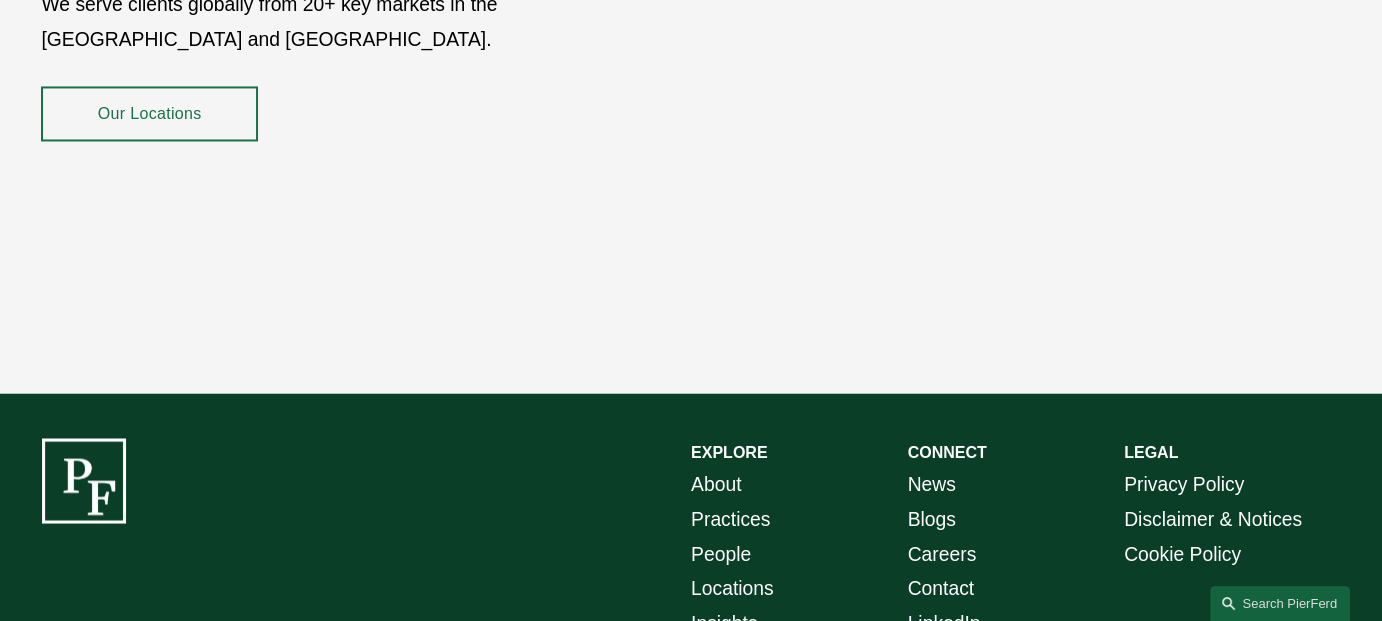scroll, scrollTop: 3648, scrollLeft: 0, axis: vertical 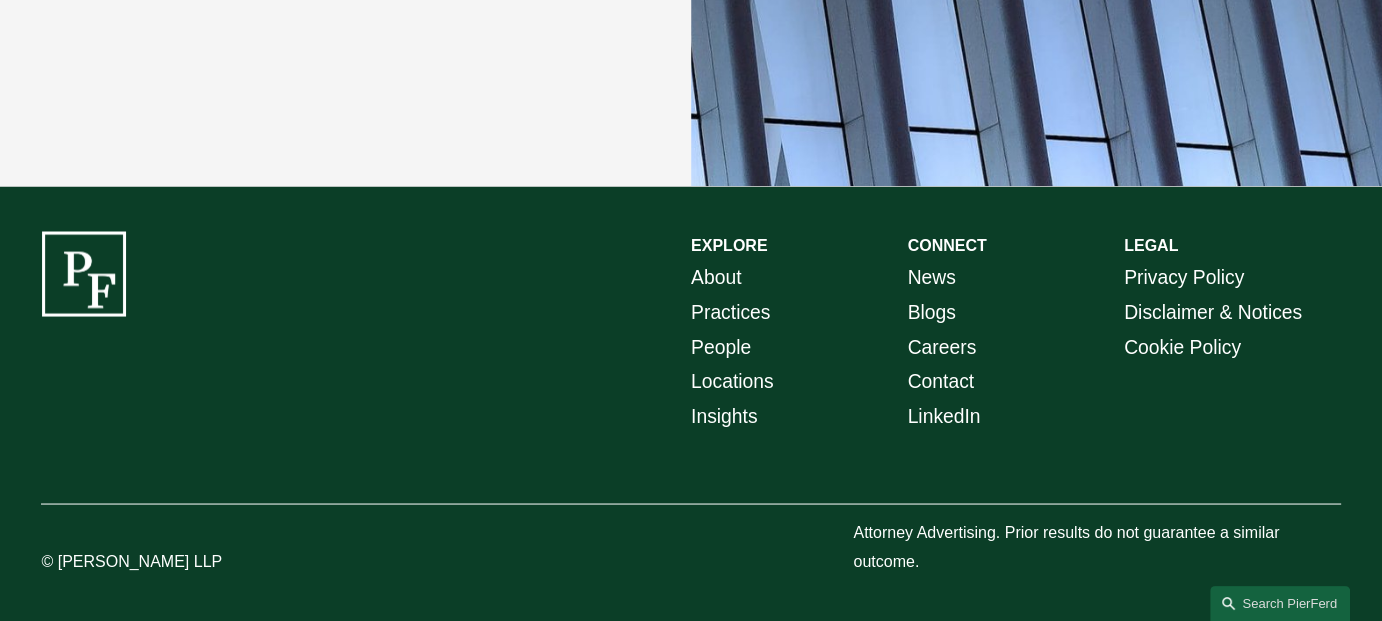 click on "People" at bounding box center [721, 347] 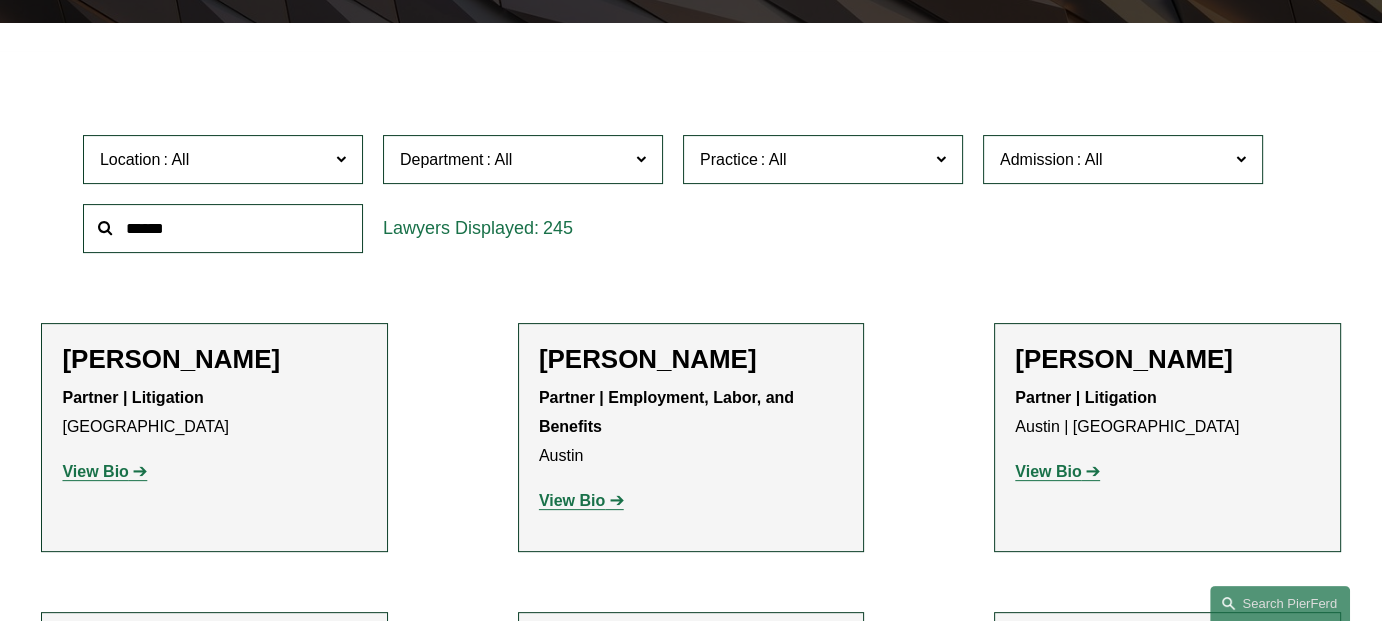 scroll, scrollTop: 600, scrollLeft: 0, axis: vertical 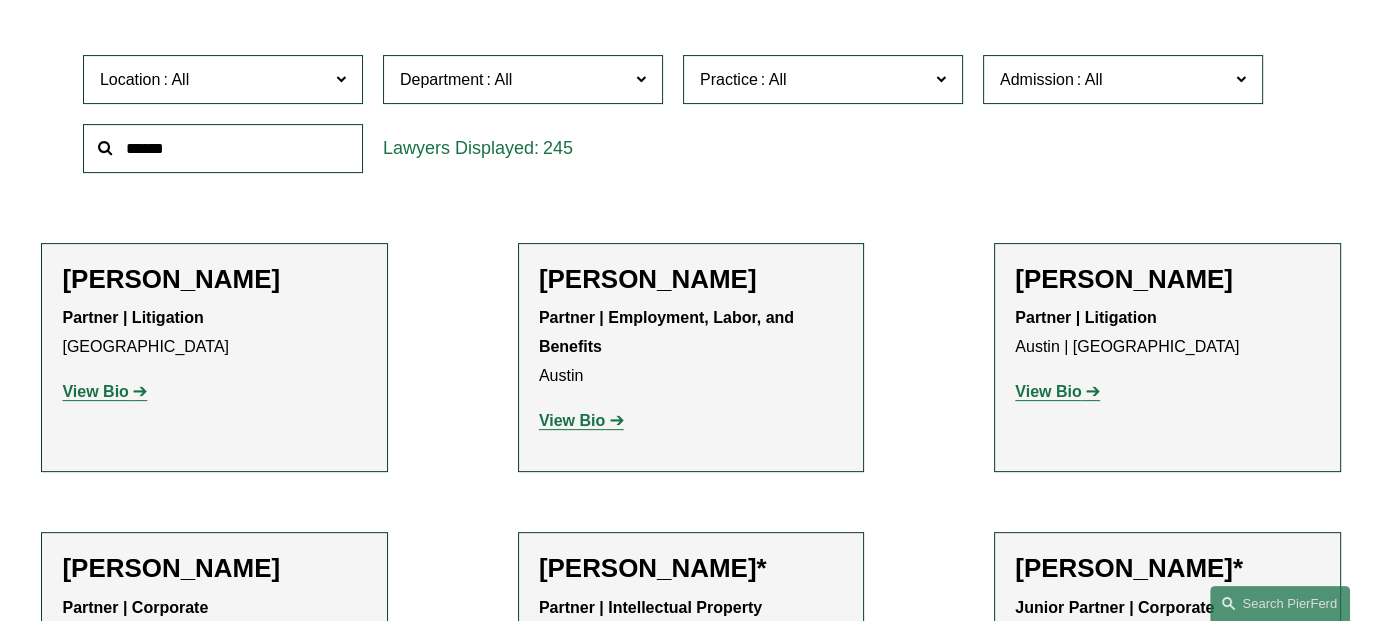 click on "Location" 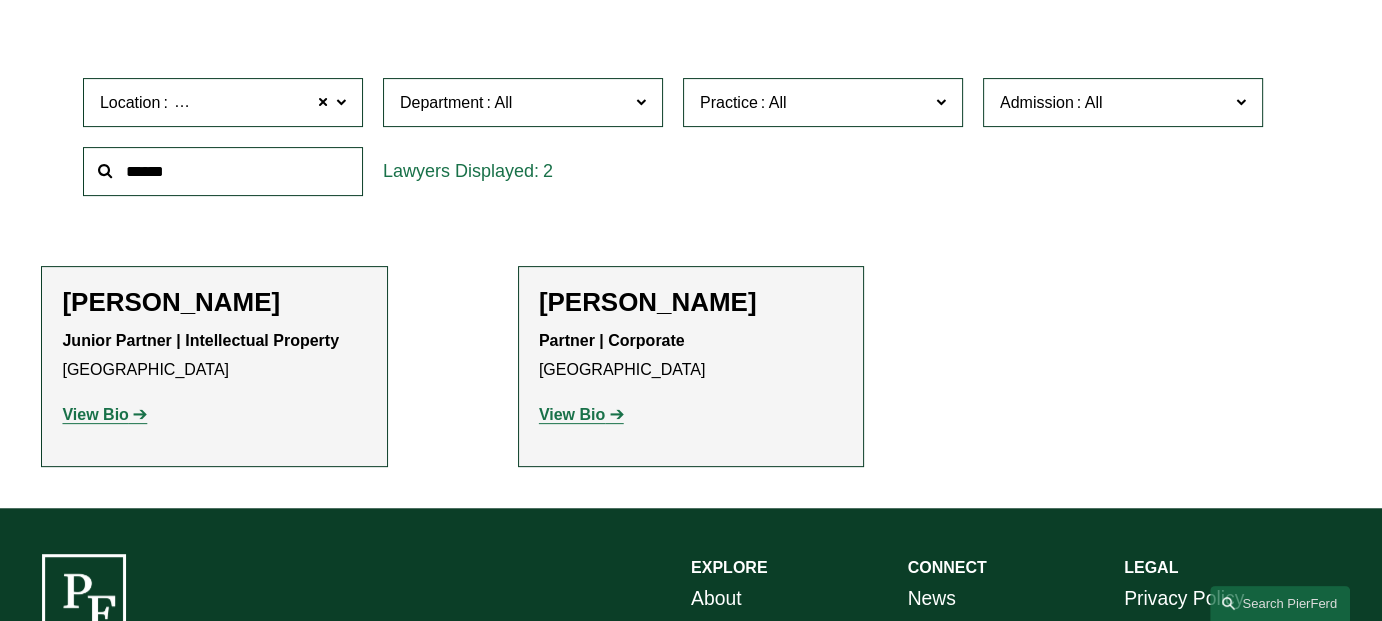 scroll, scrollTop: 640, scrollLeft: 0, axis: vertical 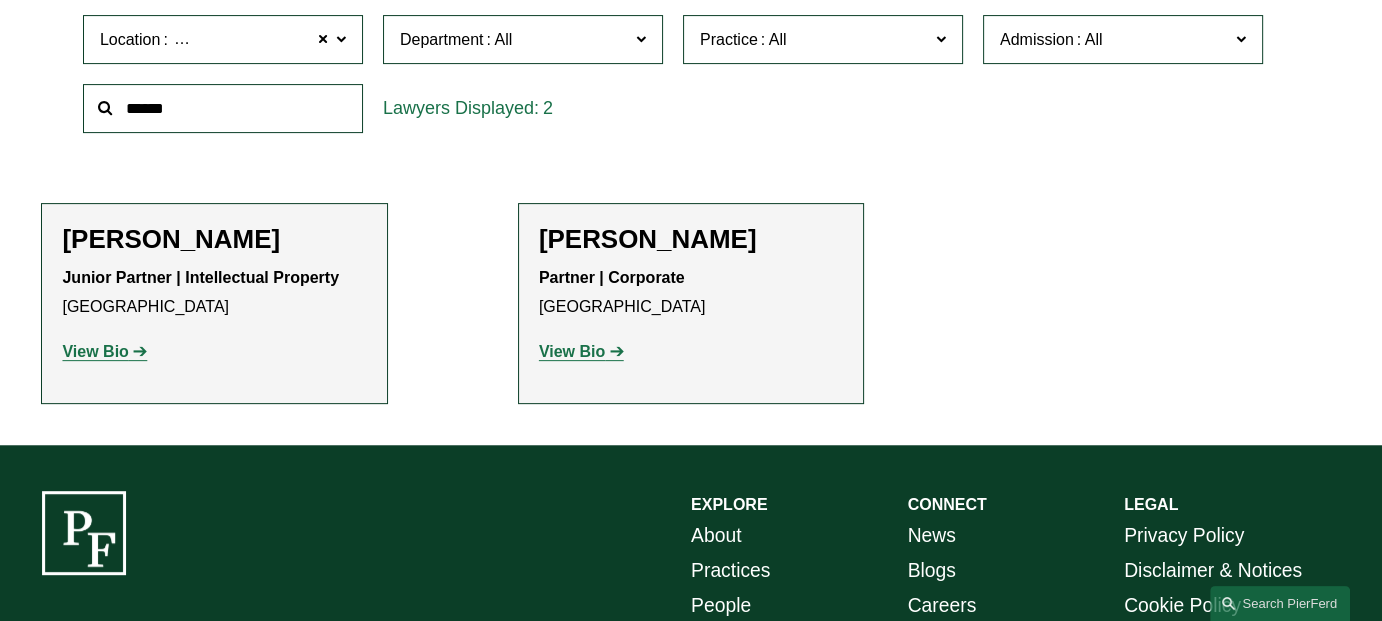 click on "View Bio" 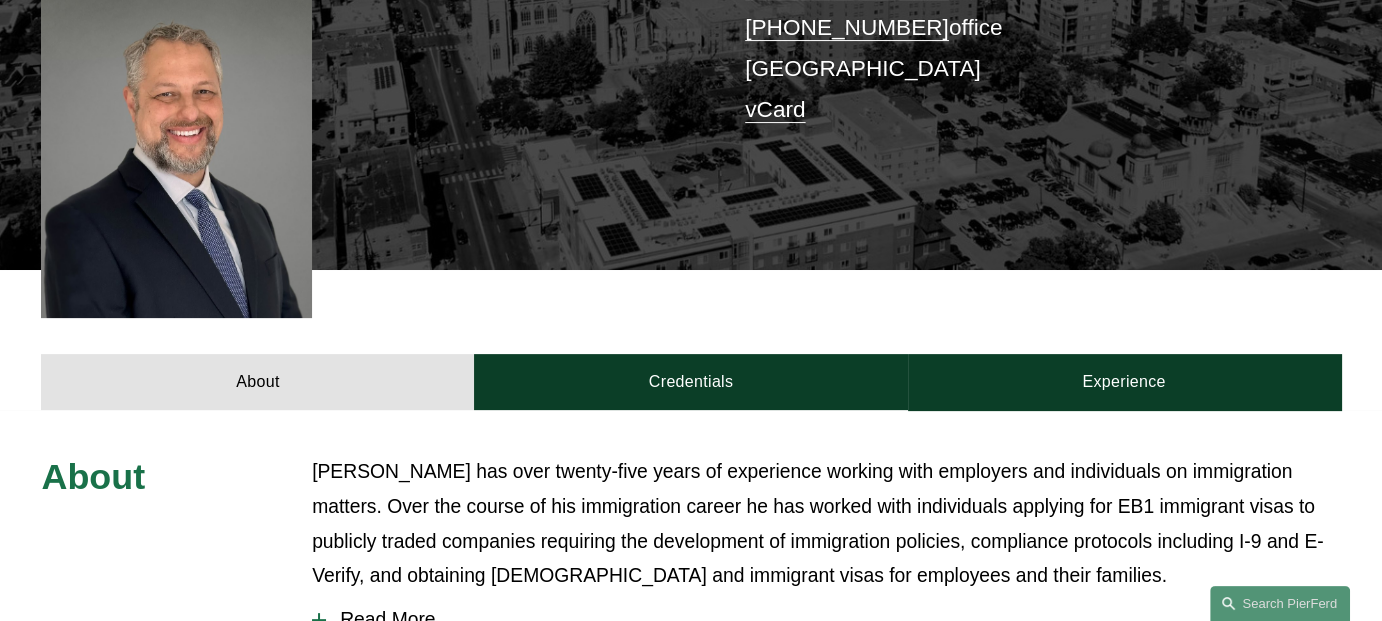 scroll, scrollTop: 100, scrollLeft: 0, axis: vertical 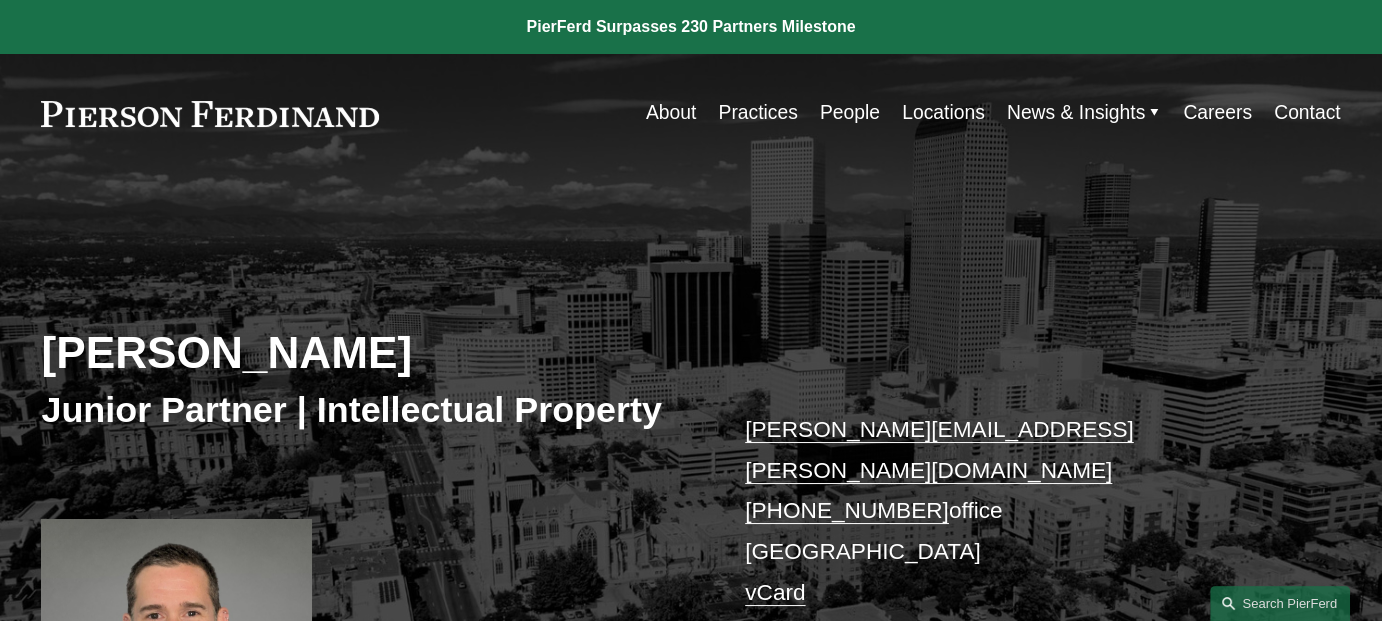 click on "Practices" at bounding box center (757, 113) 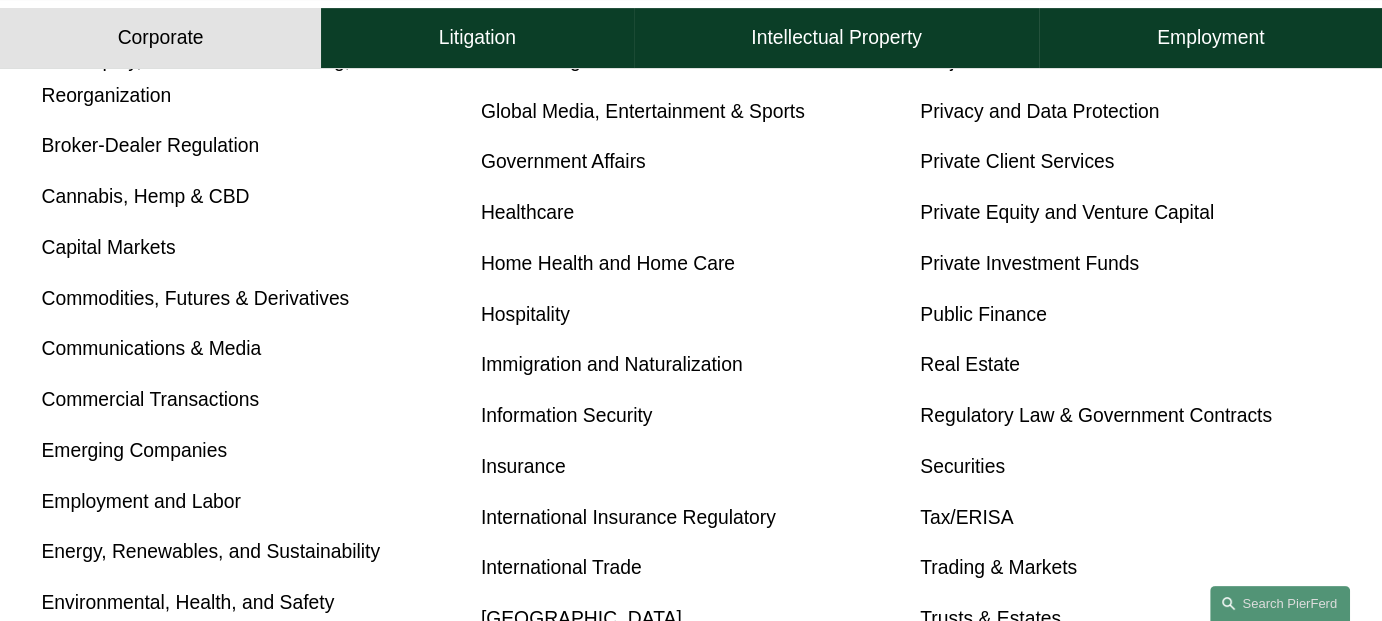 scroll, scrollTop: 1000, scrollLeft: 0, axis: vertical 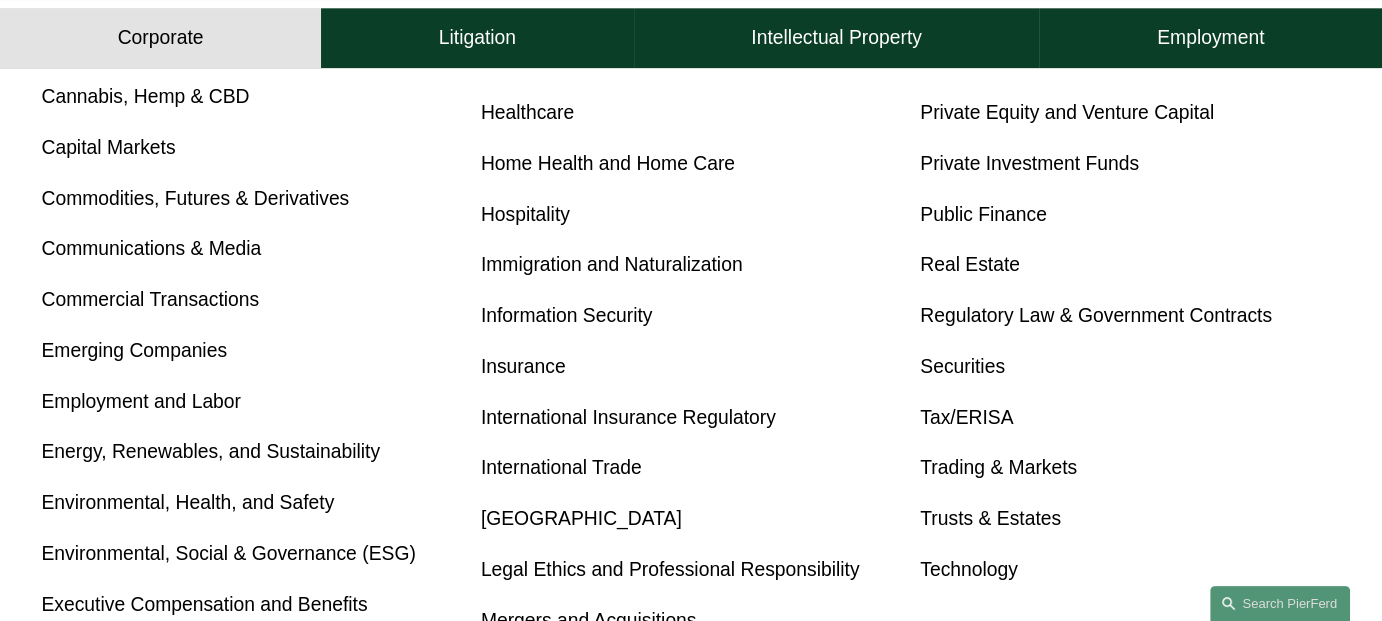 click on "Employment and Labor" at bounding box center [141, 401] 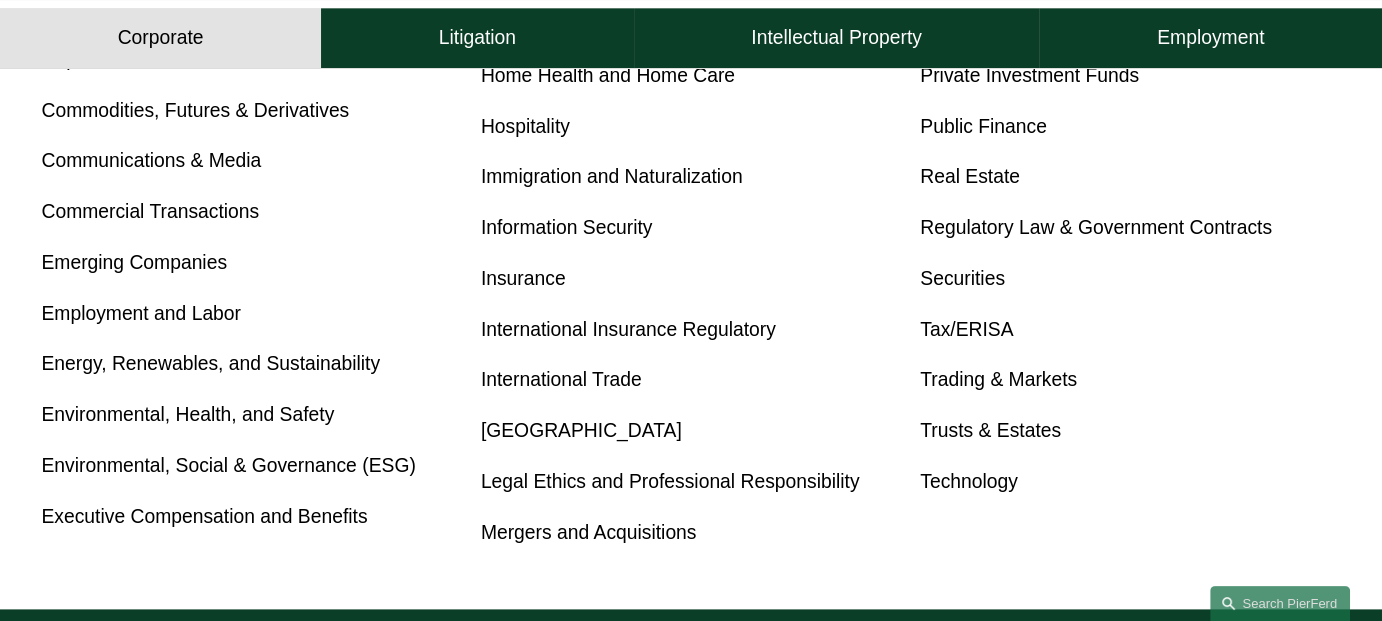 scroll, scrollTop: 1200, scrollLeft: 0, axis: vertical 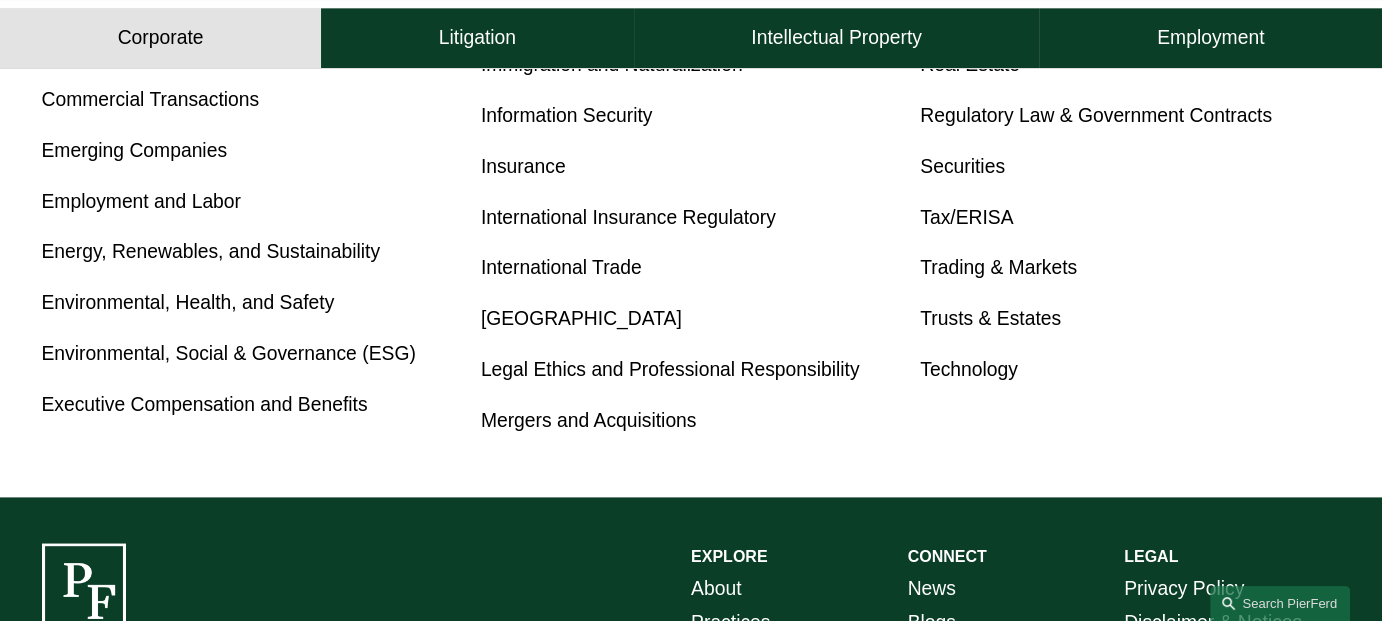 click on "Executive Compensation and Benefits" at bounding box center [204, 404] 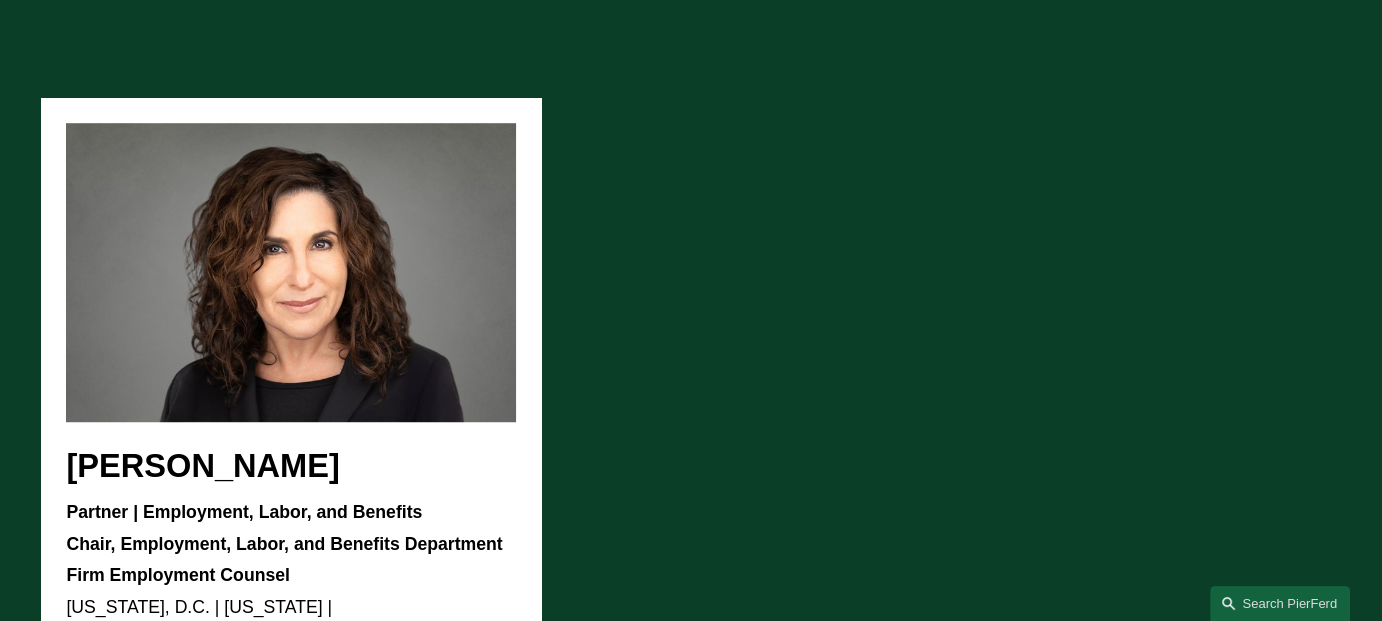 scroll, scrollTop: 1500, scrollLeft: 0, axis: vertical 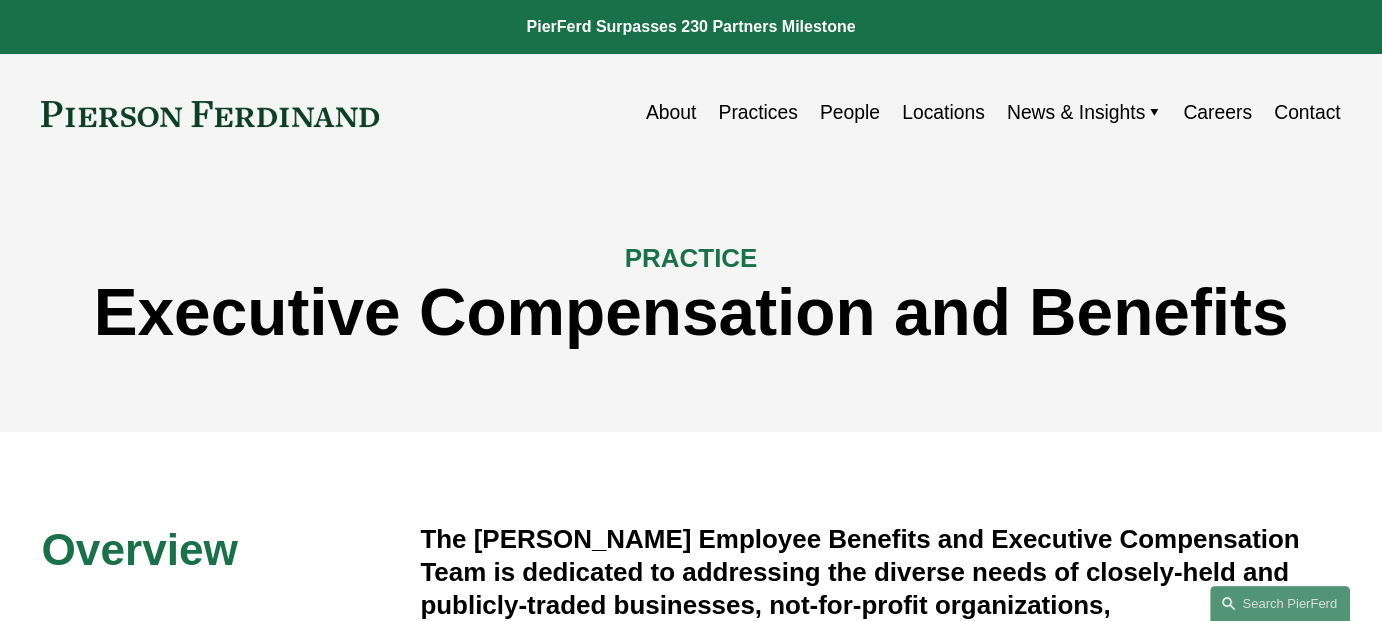click on "News" at bounding box center (0, 0) 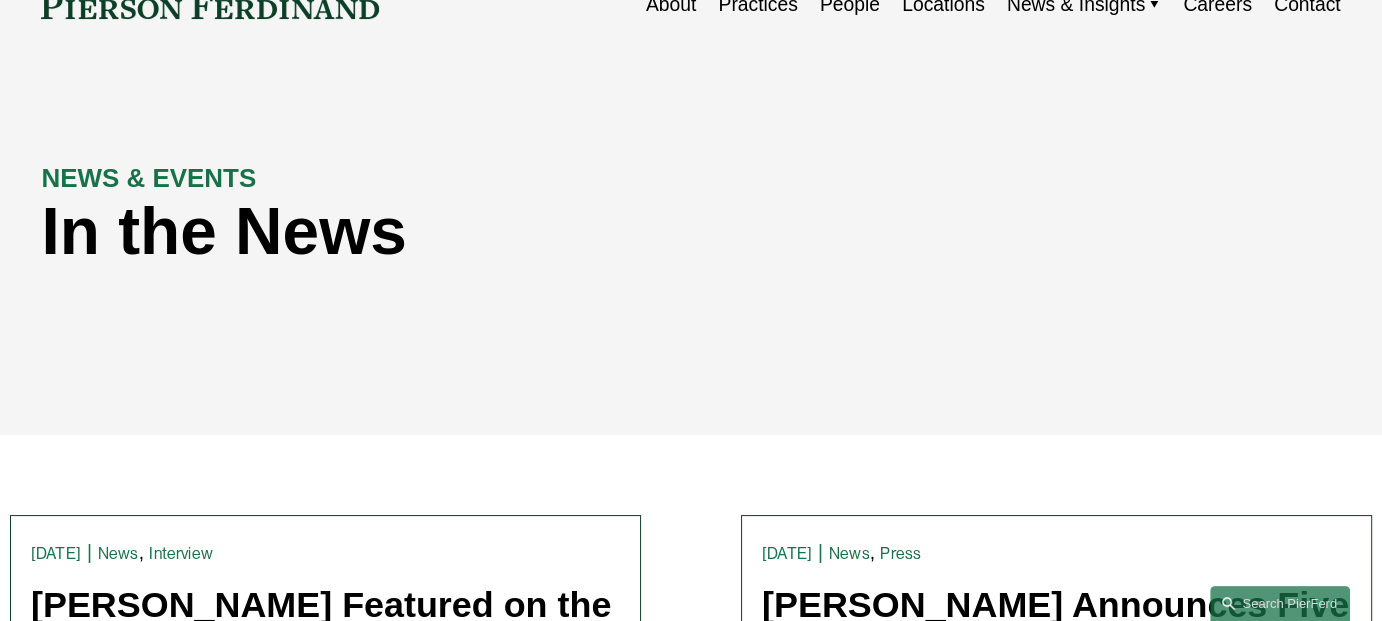 scroll, scrollTop: 0, scrollLeft: 0, axis: both 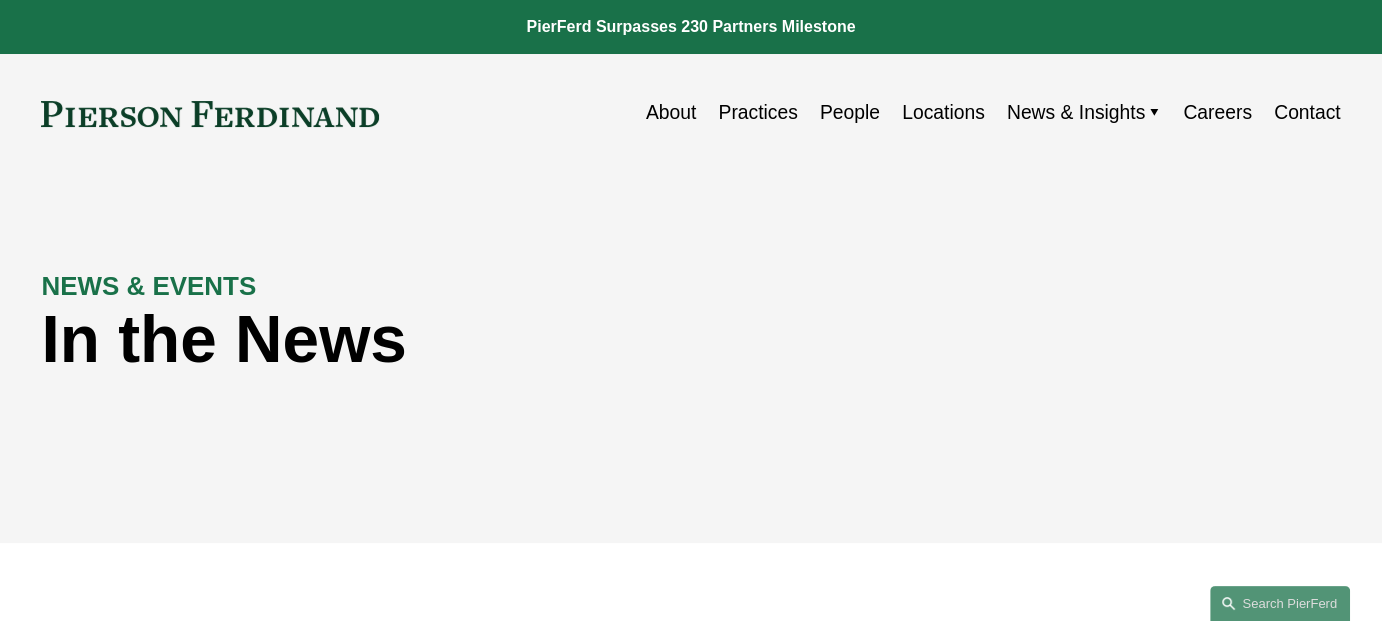 click on "Locations" at bounding box center [943, 113] 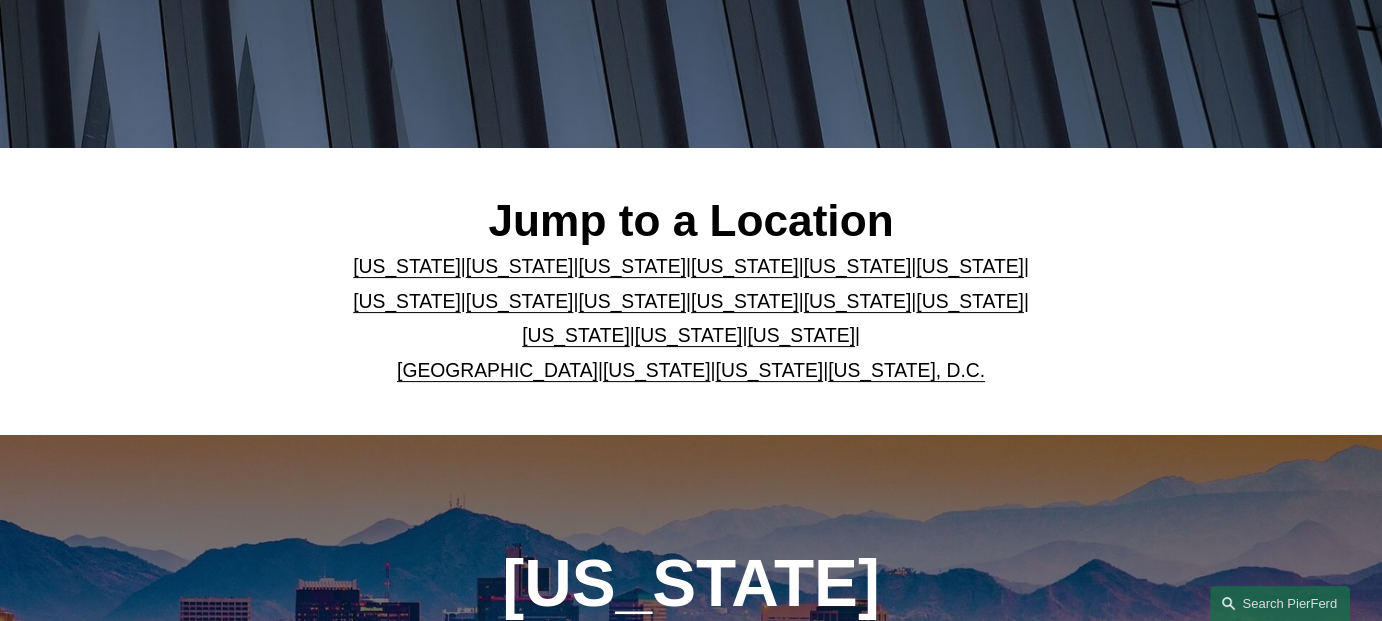 scroll, scrollTop: 400, scrollLeft: 0, axis: vertical 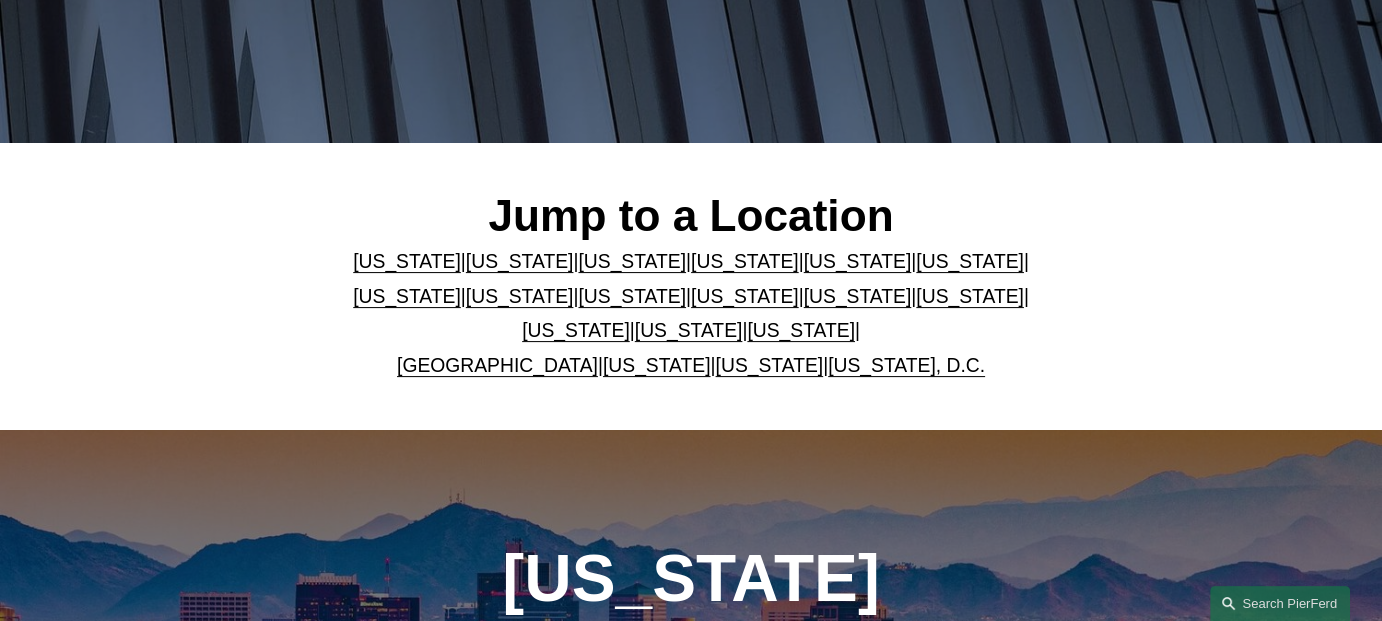 click on "Colorado" at bounding box center [632, 261] 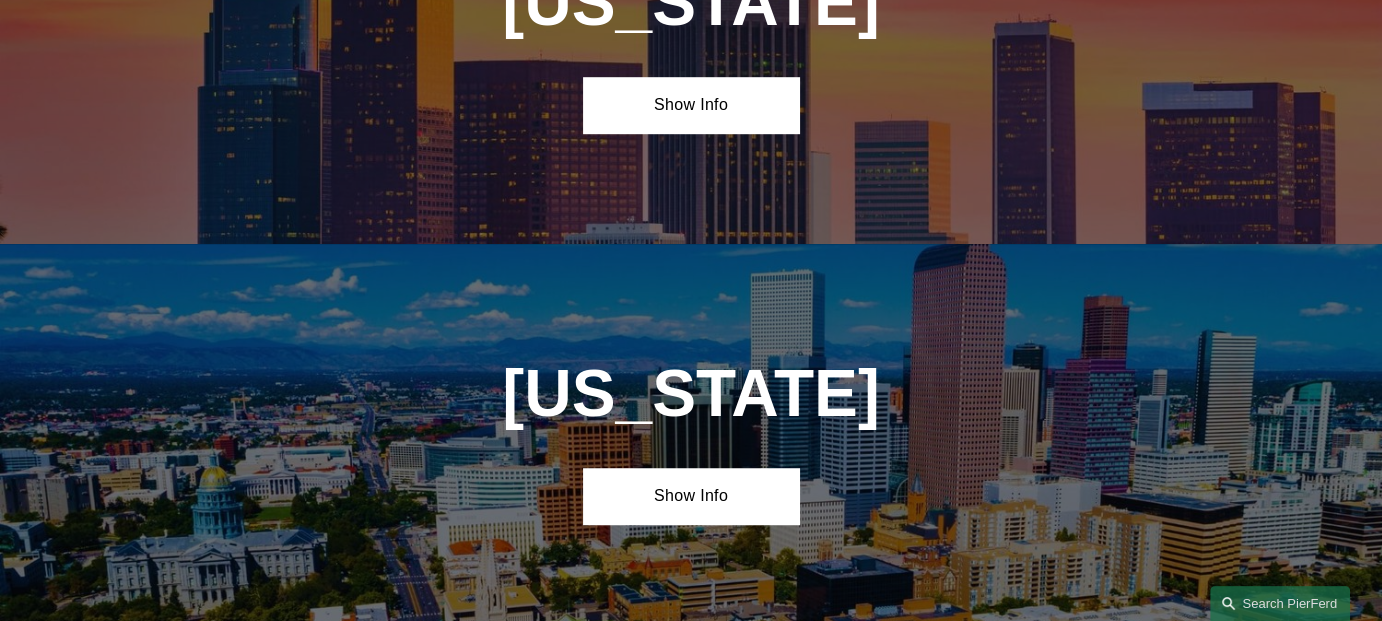 scroll, scrollTop: 1626, scrollLeft: 0, axis: vertical 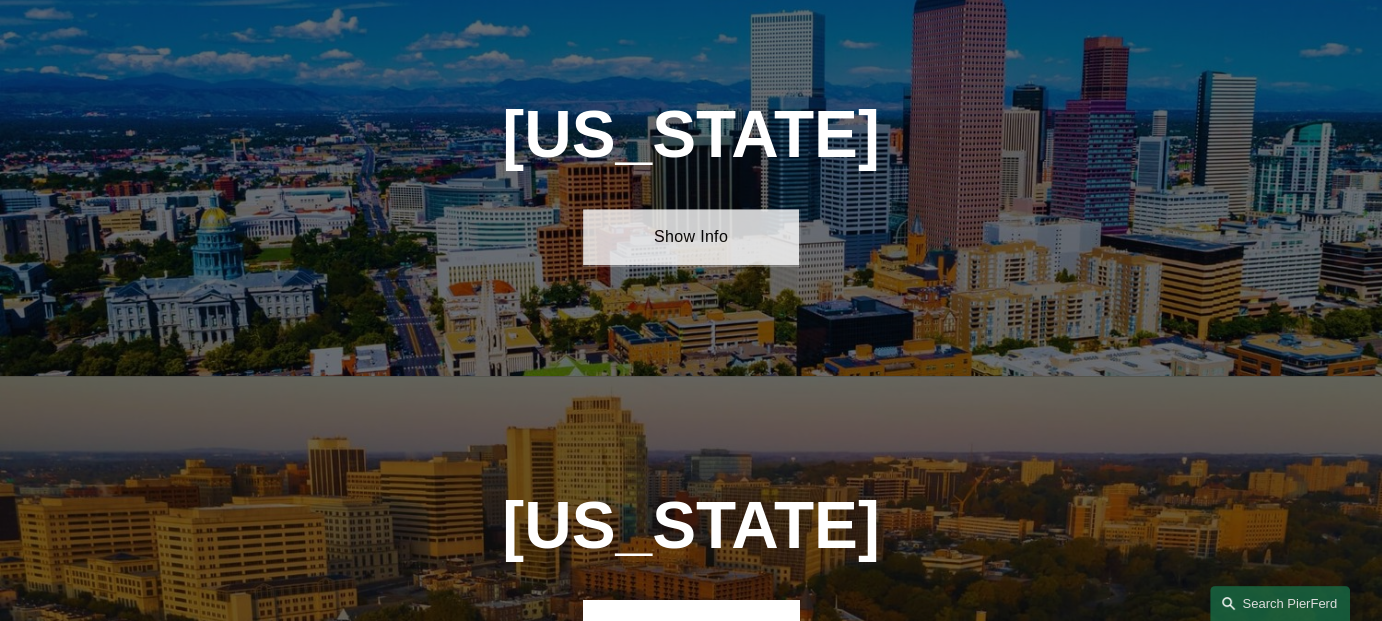 click on "Show Info" at bounding box center (691, 237) 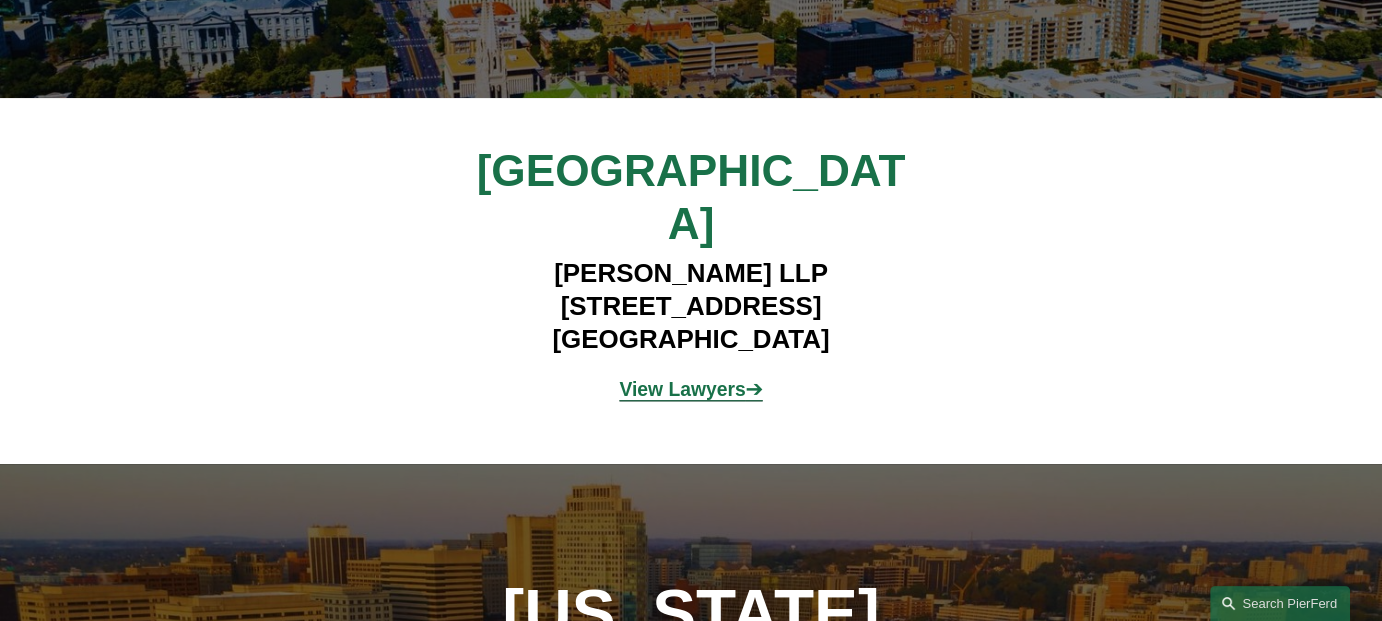 scroll, scrollTop: 1925, scrollLeft: 0, axis: vertical 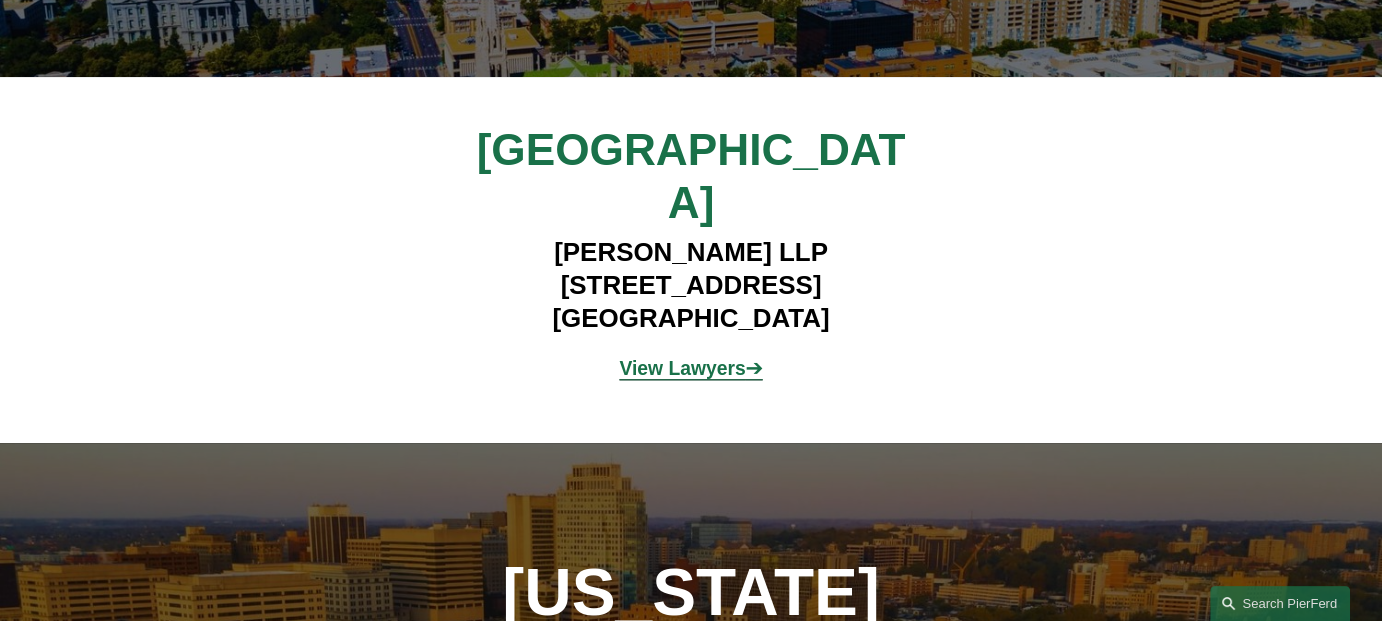 click on "View Lawyers" at bounding box center [682, 368] 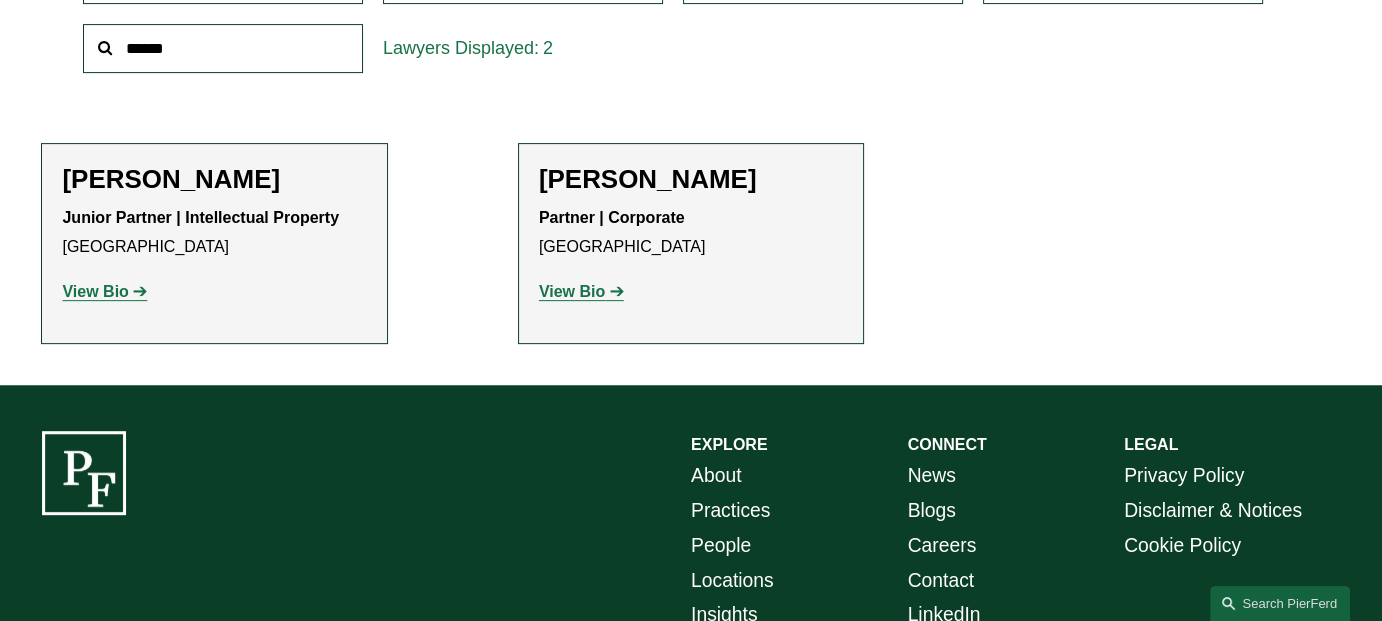 scroll, scrollTop: 400, scrollLeft: 0, axis: vertical 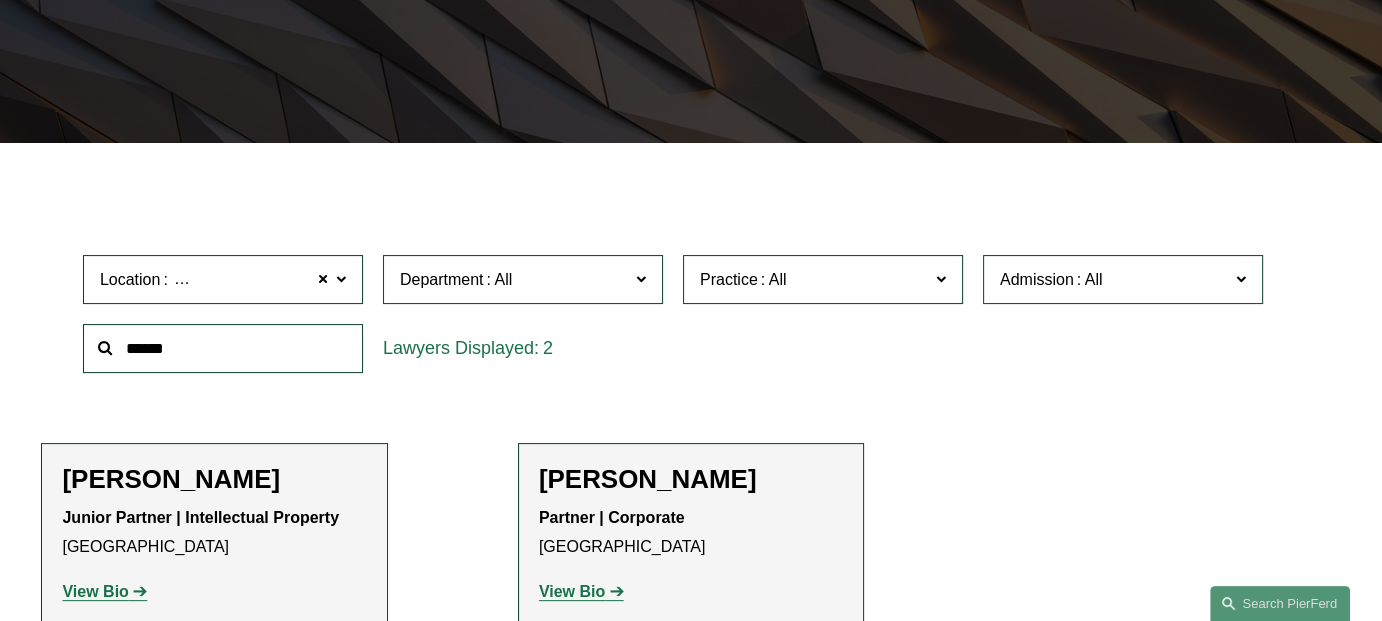 click 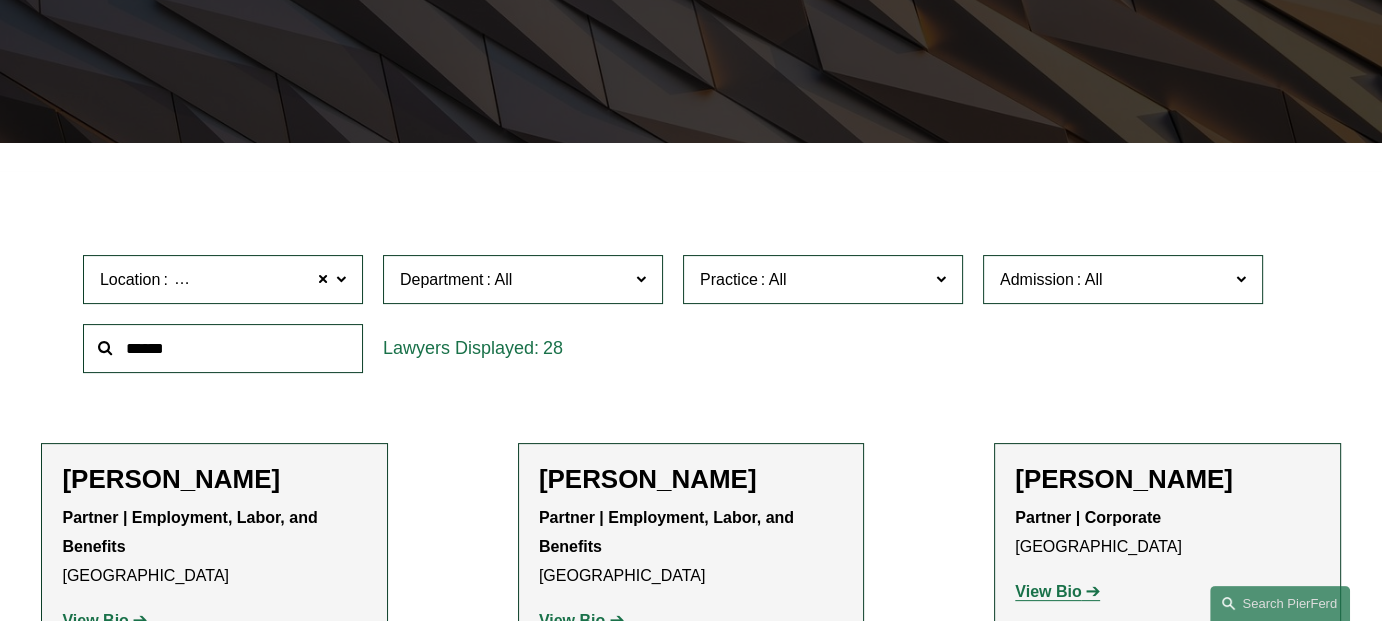 click on "Location [GEOGRAPHIC_DATA]" 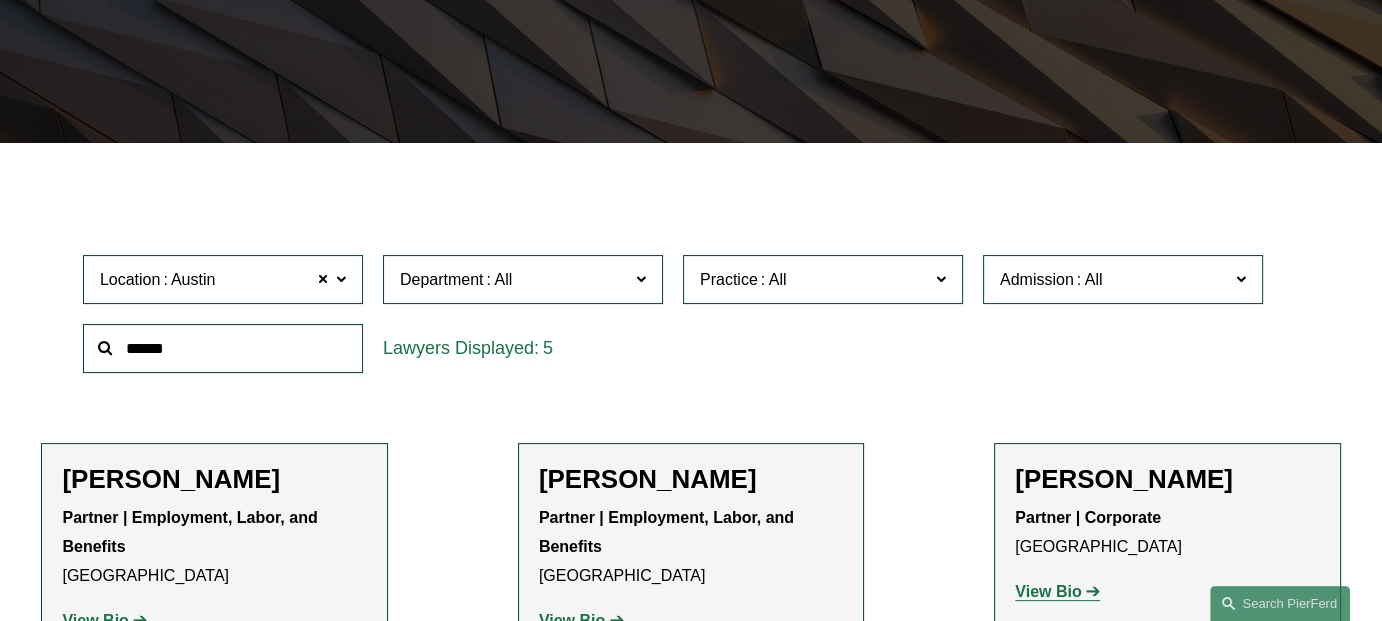 click 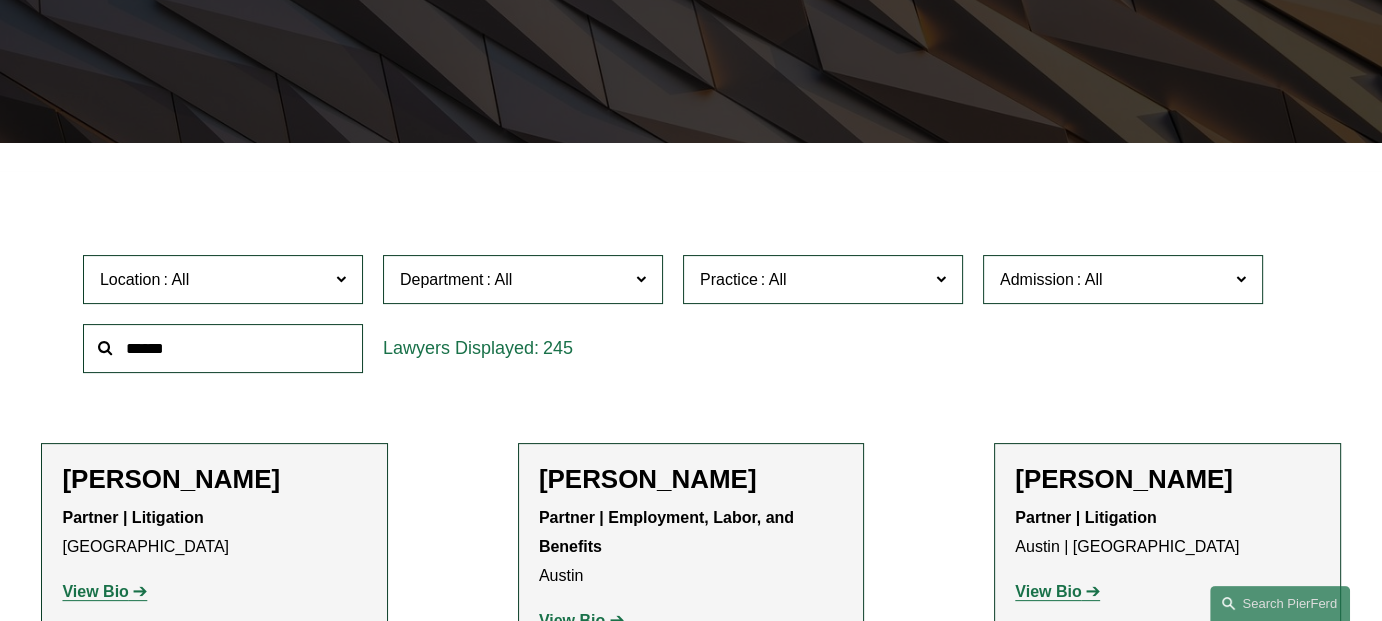 click 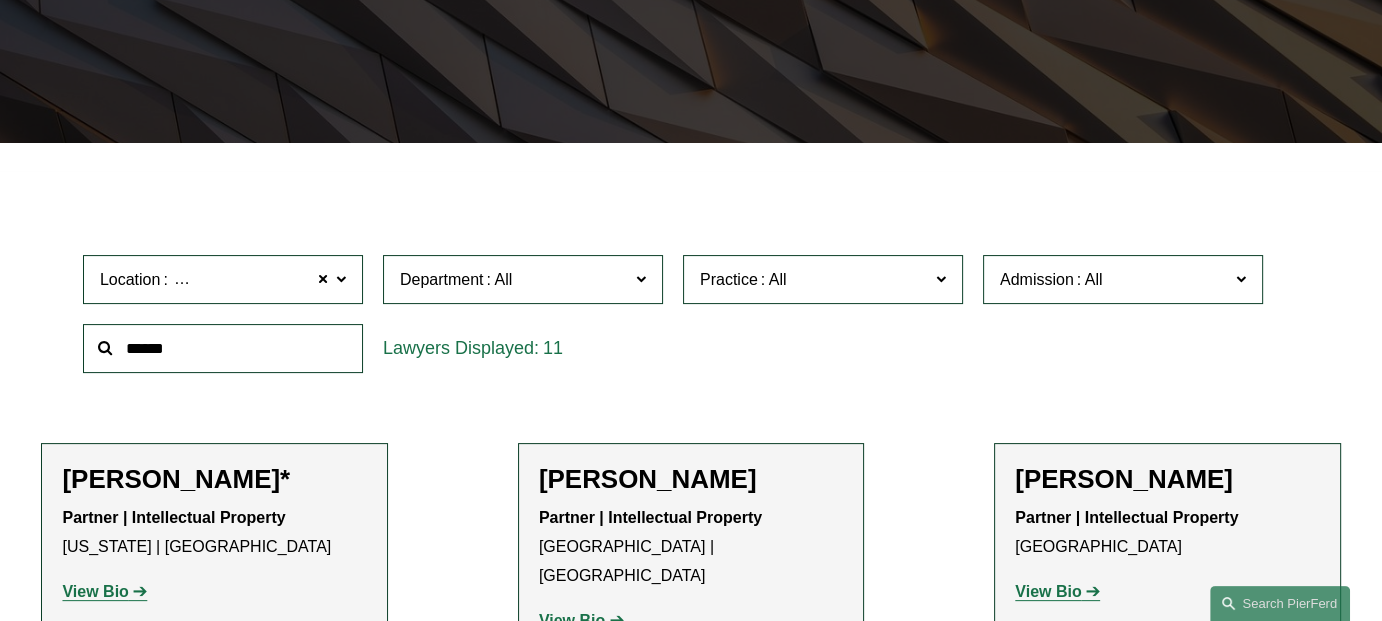 click on "Location [GEOGRAPHIC_DATA]" 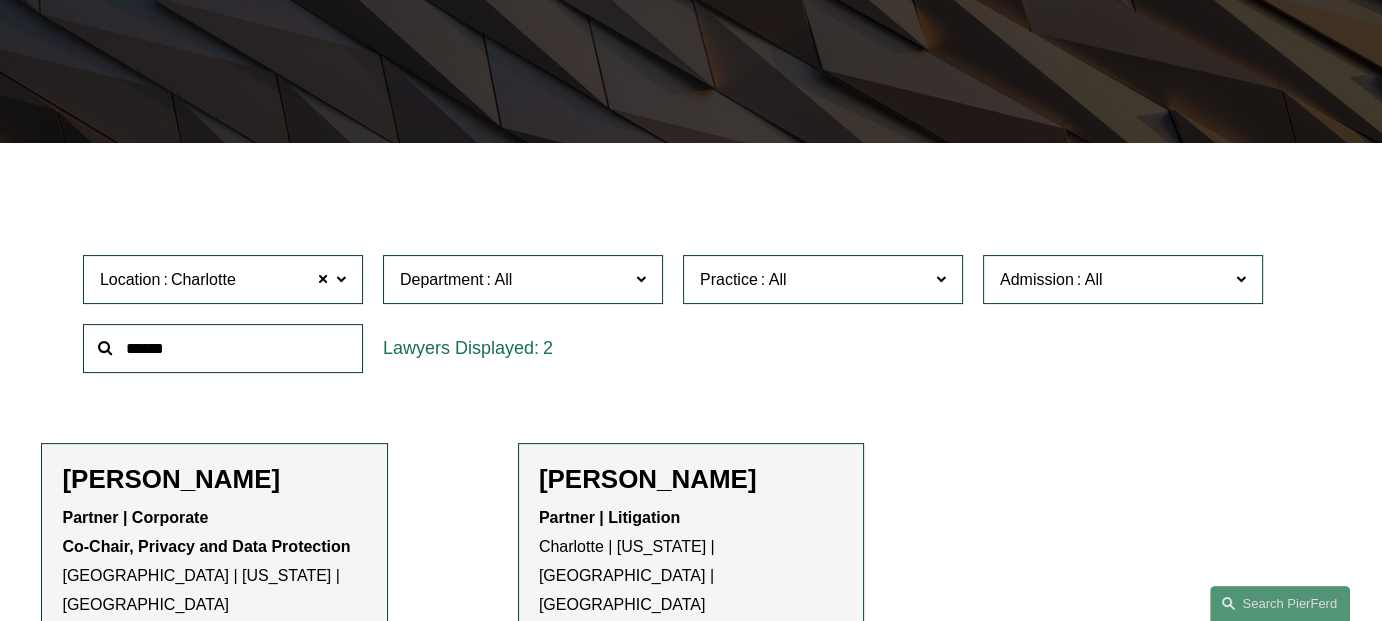 click on "Location [GEOGRAPHIC_DATA]" 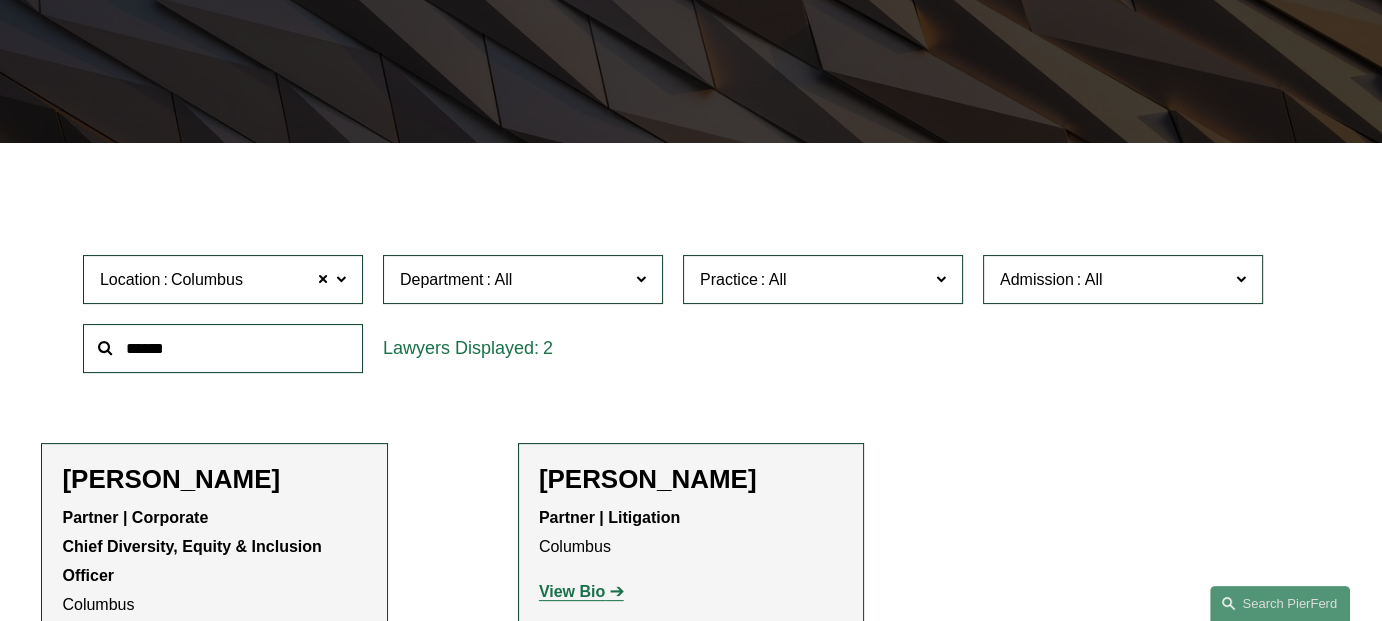 click 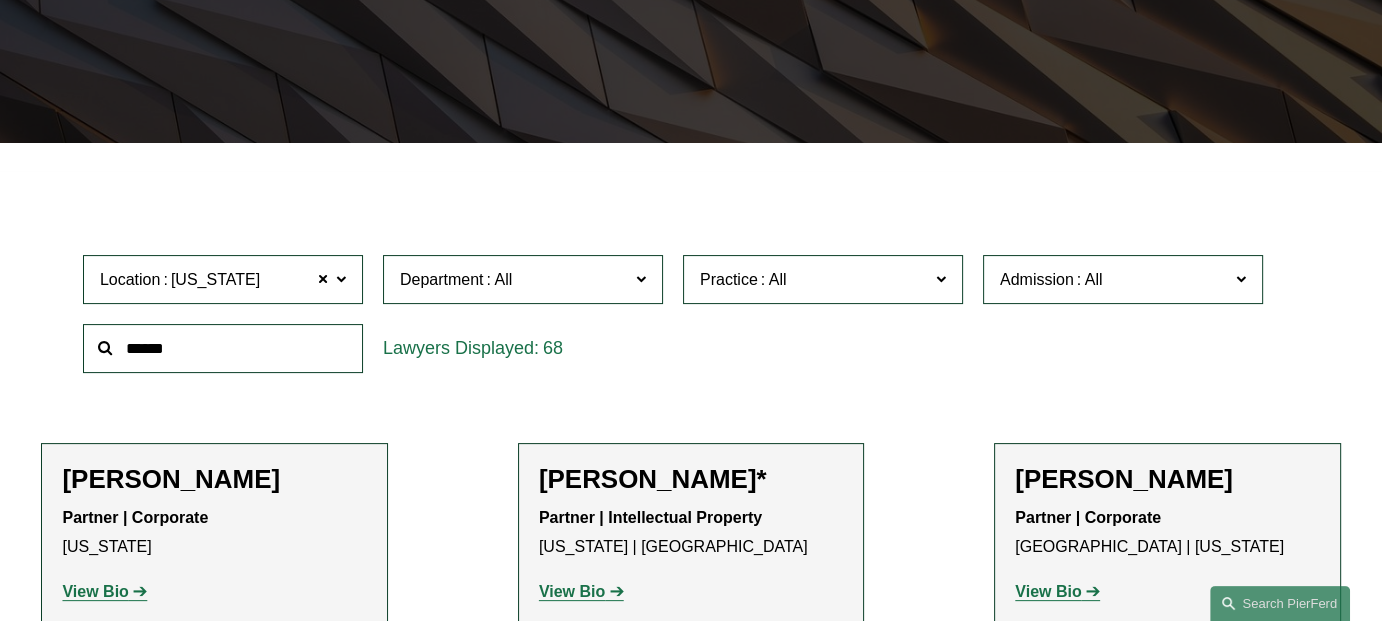 click 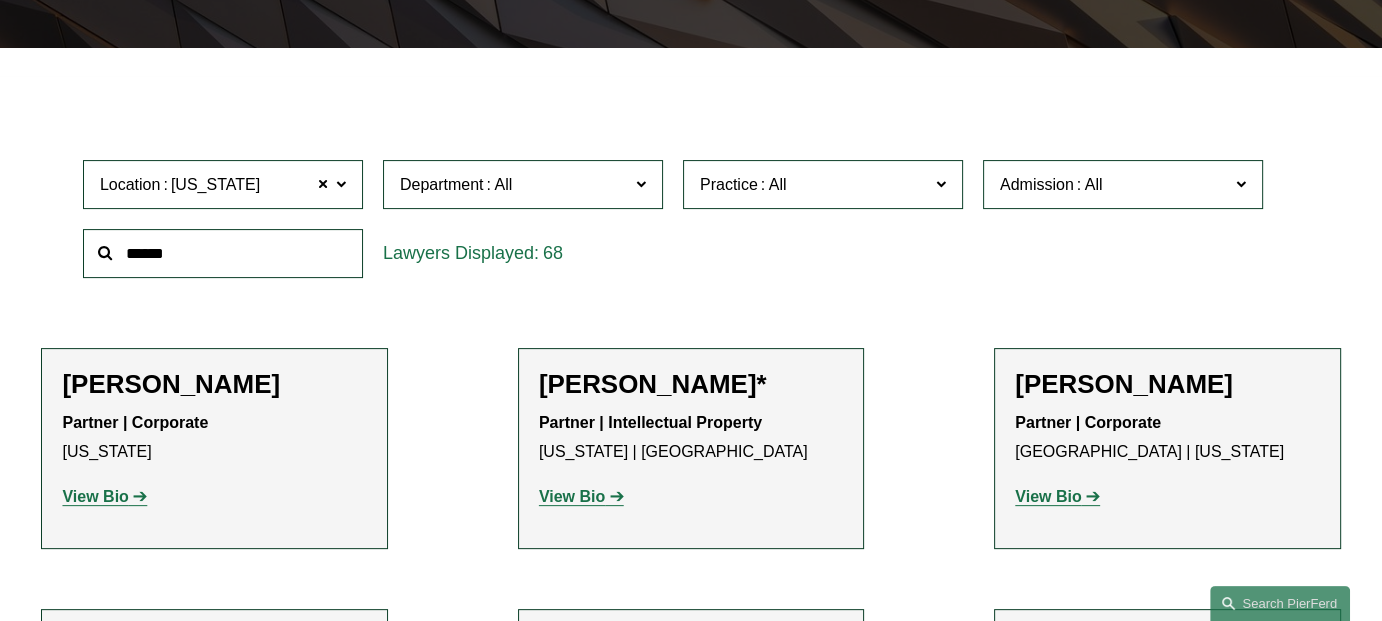 scroll, scrollTop: 600, scrollLeft: 0, axis: vertical 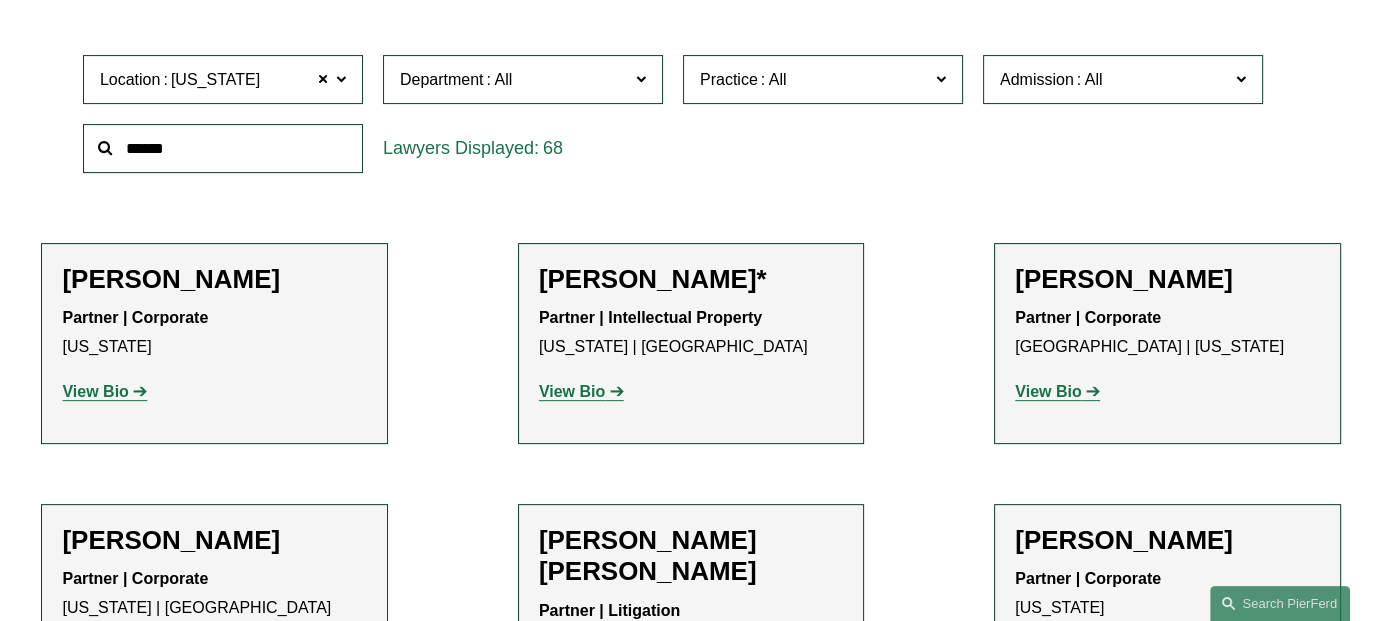 click on "[US_STATE], D.C." 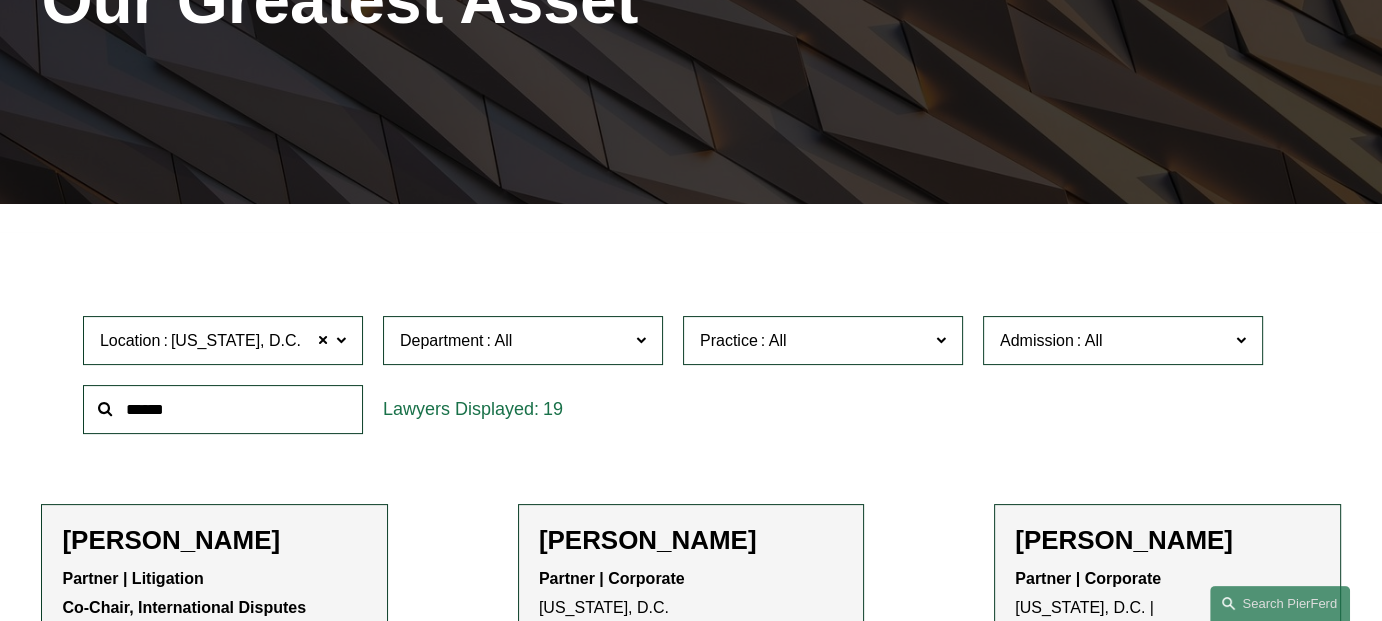 scroll, scrollTop: 0, scrollLeft: 0, axis: both 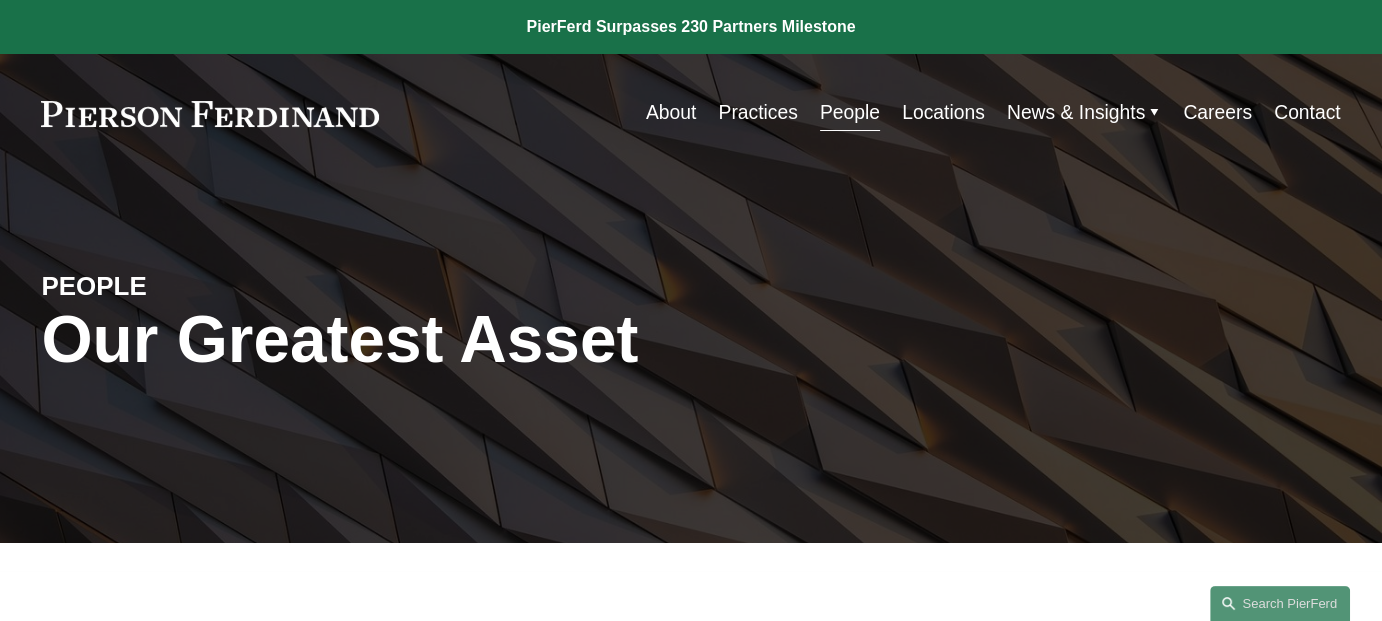 click on "About" at bounding box center (671, 113) 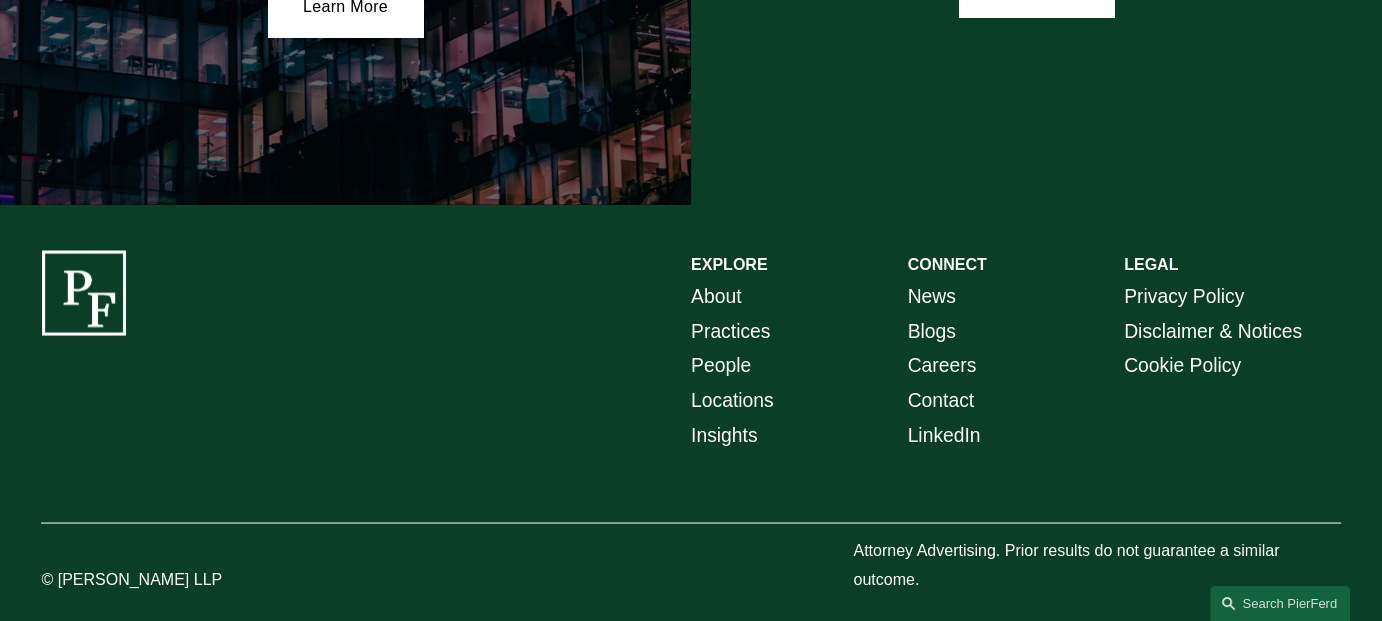 scroll, scrollTop: 3651, scrollLeft: 0, axis: vertical 